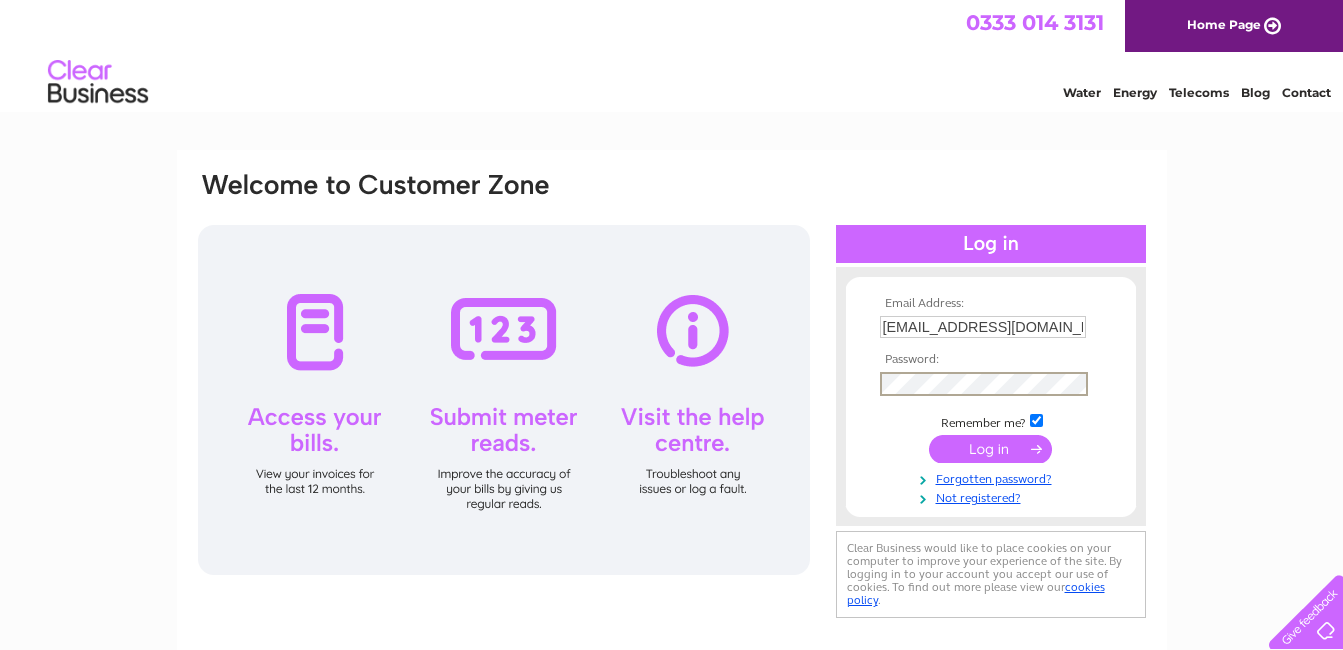 scroll, scrollTop: 0, scrollLeft: 0, axis: both 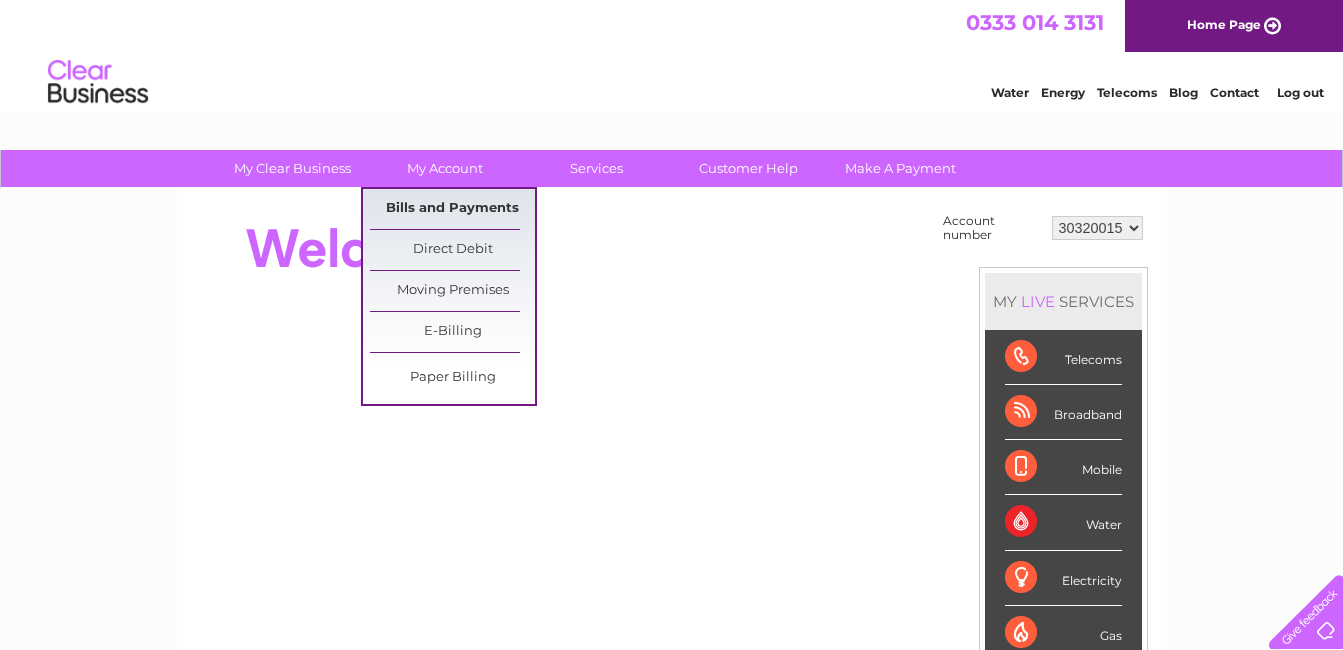 click on "Bills and Payments" at bounding box center (452, 209) 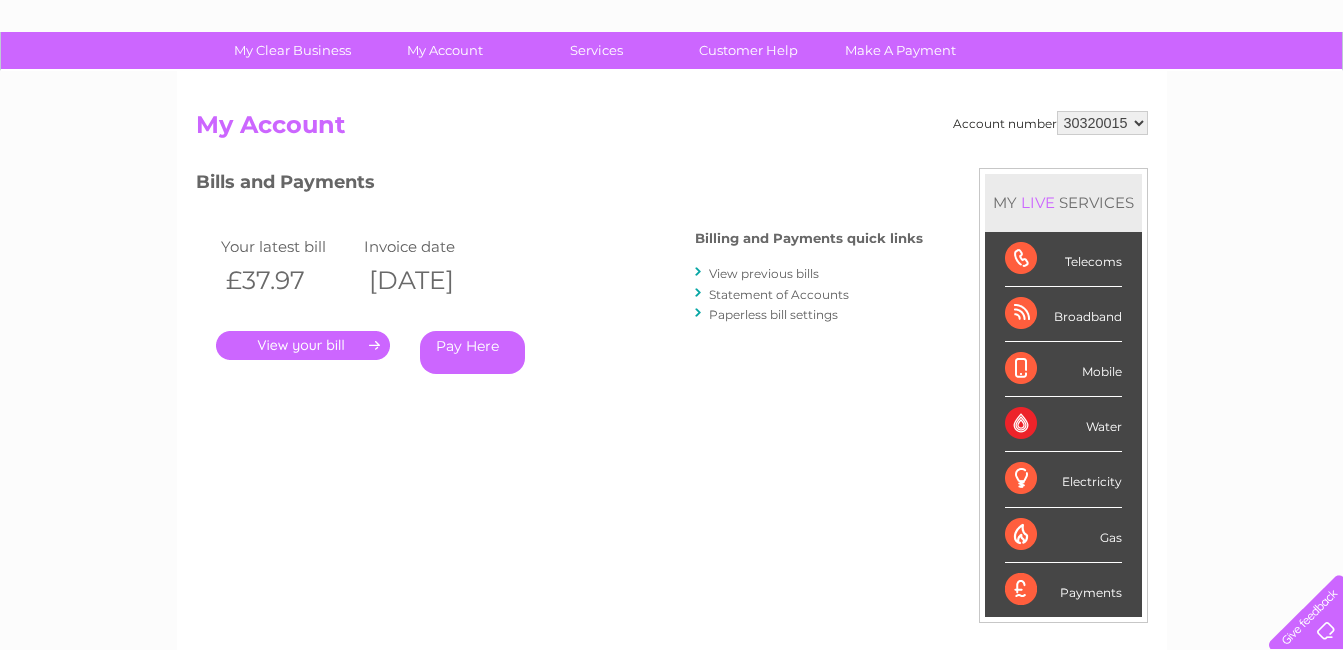 scroll, scrollTop: 181, scrollLeft: 0, axis: vertical 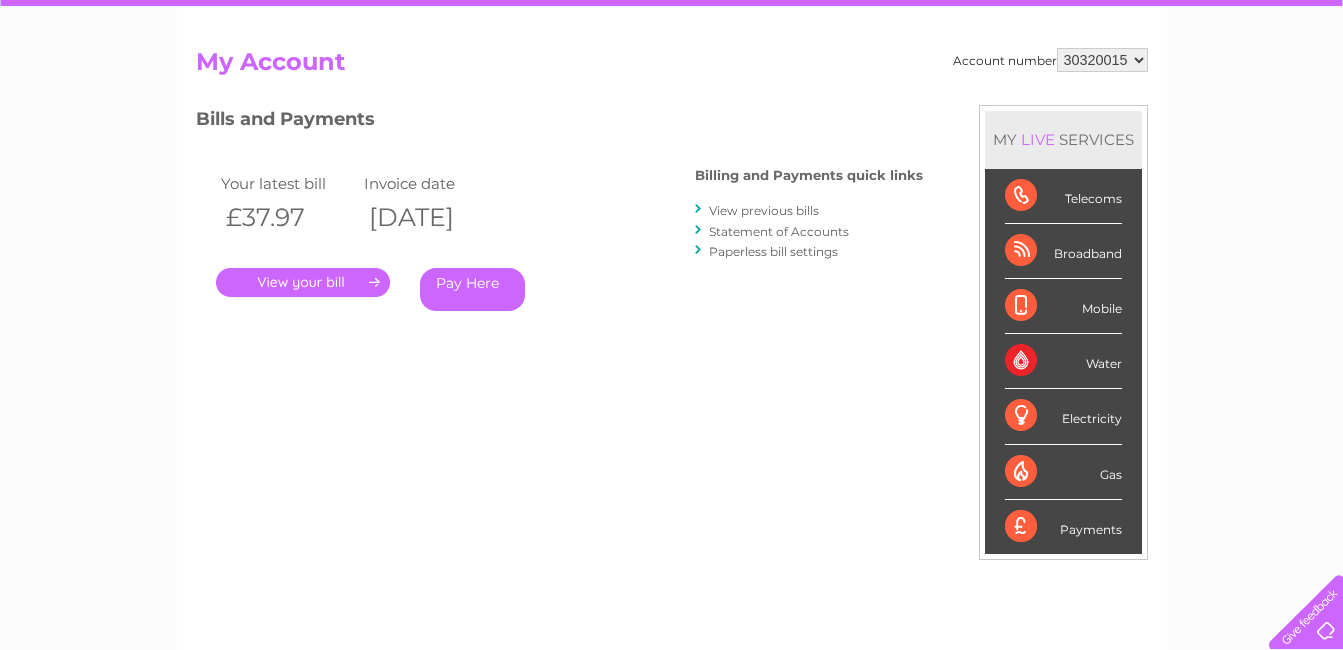click on "View previous bills" at bounding box center [764, 210] 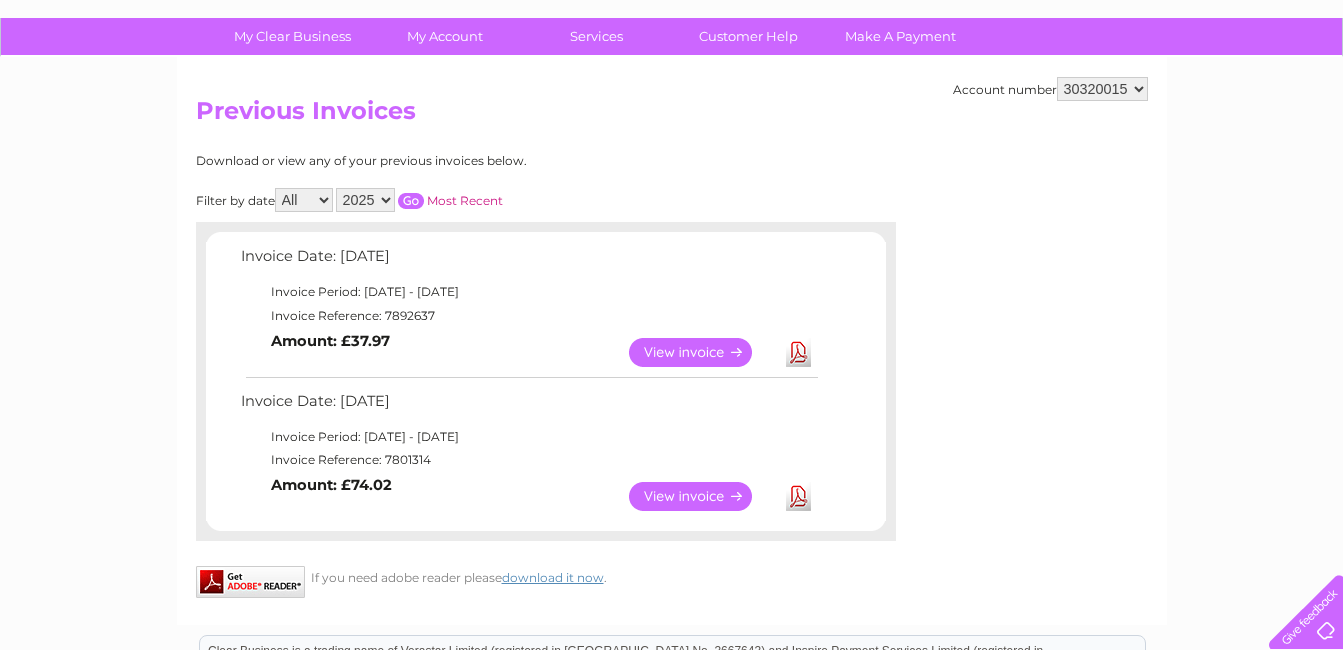 scroll, scrollTop: 133, scrollLeft: 0, axis: vertical 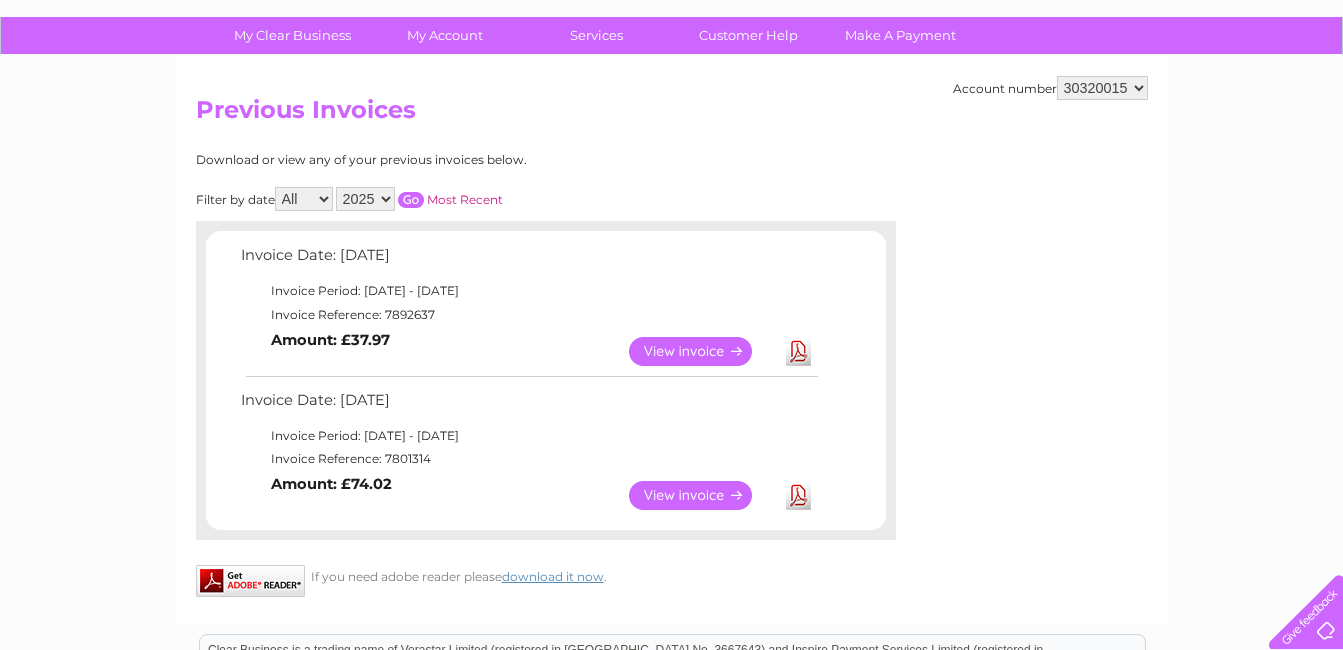 click at bounding box center [1302, 608] 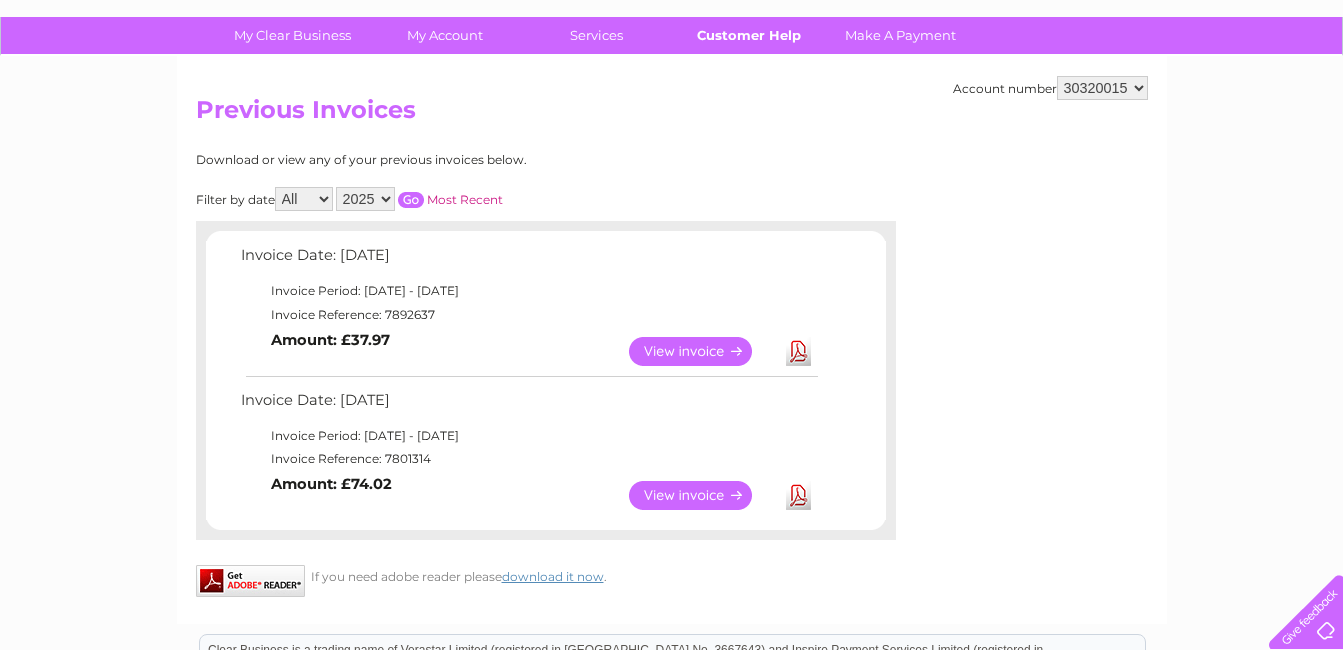 click on "Customer Help" at bounding box center [748, 35] 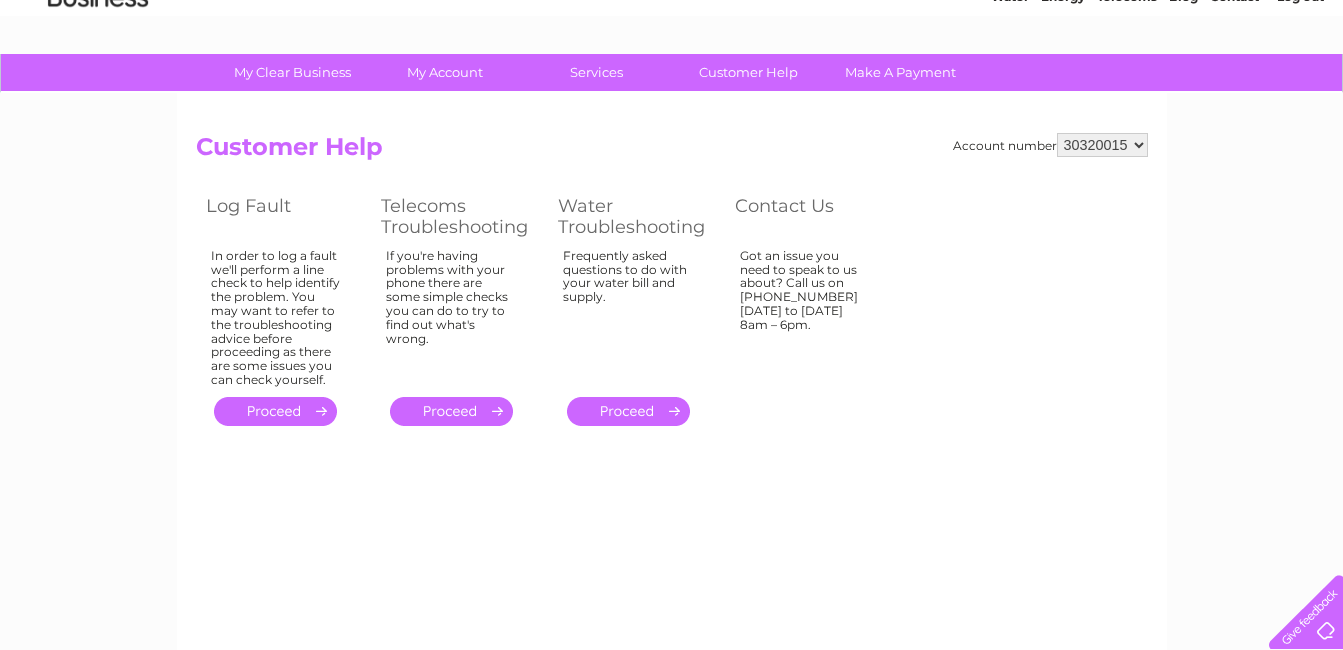 scroll, scrollTop: 0, scrollLeft: 0, axis: both 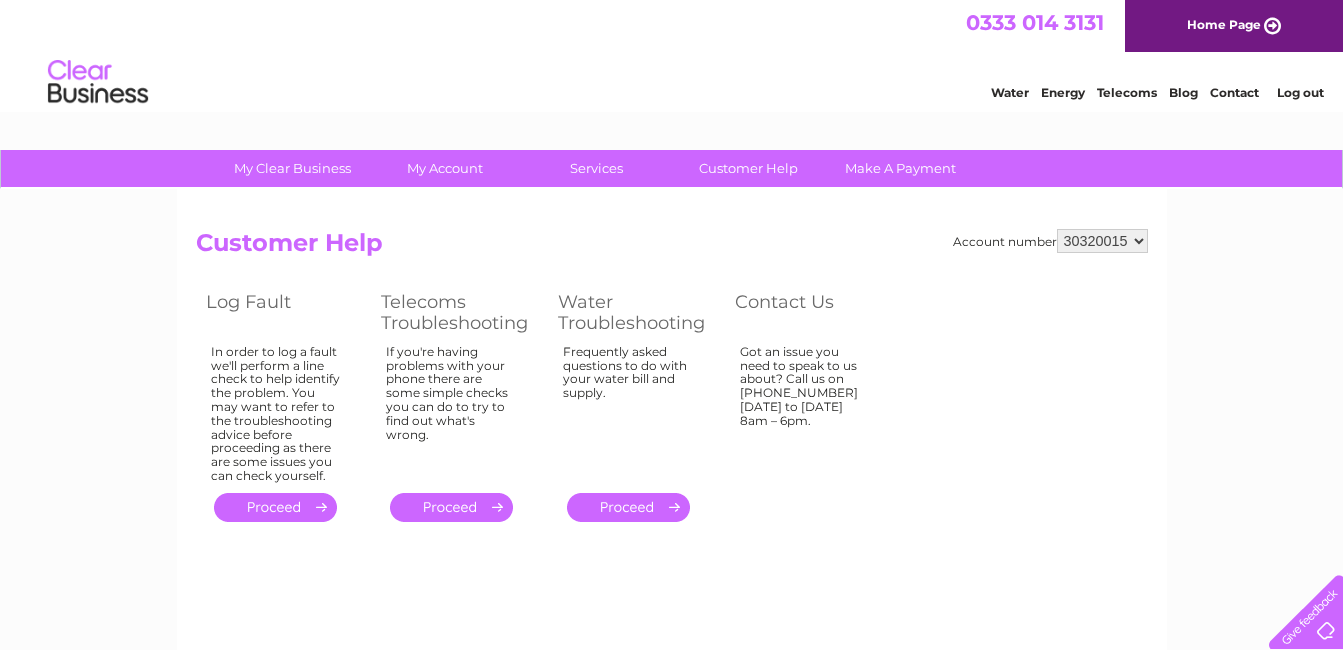 click on "Contact" at bounding box center (1234, 92) 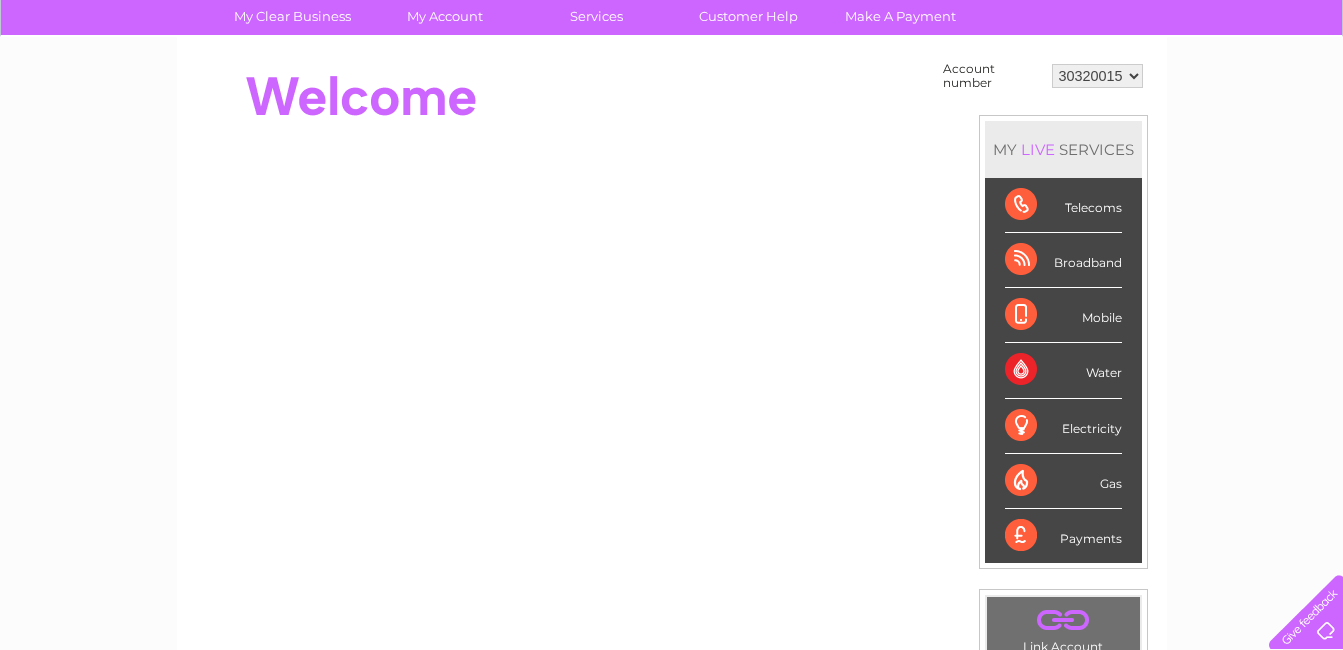 scroll, scrollTop: 162, scrollLeft: 0, axis: vertical 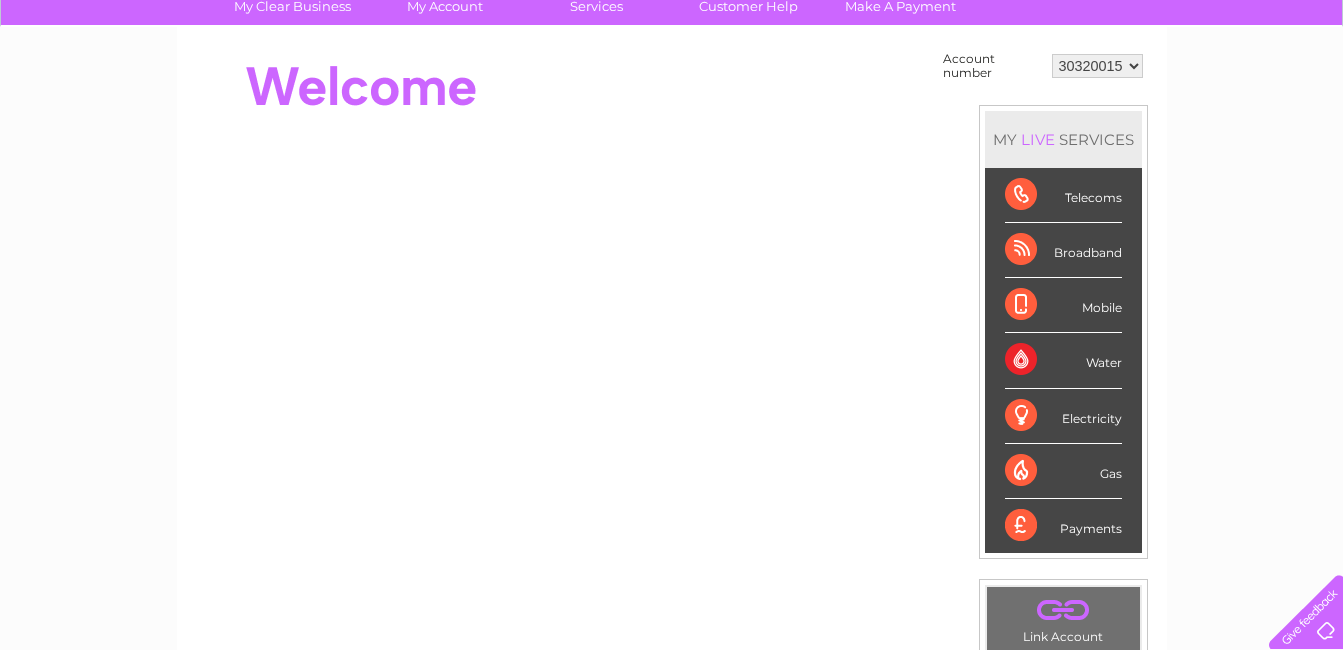 click on "Water" at bounding box center (1063, 360) 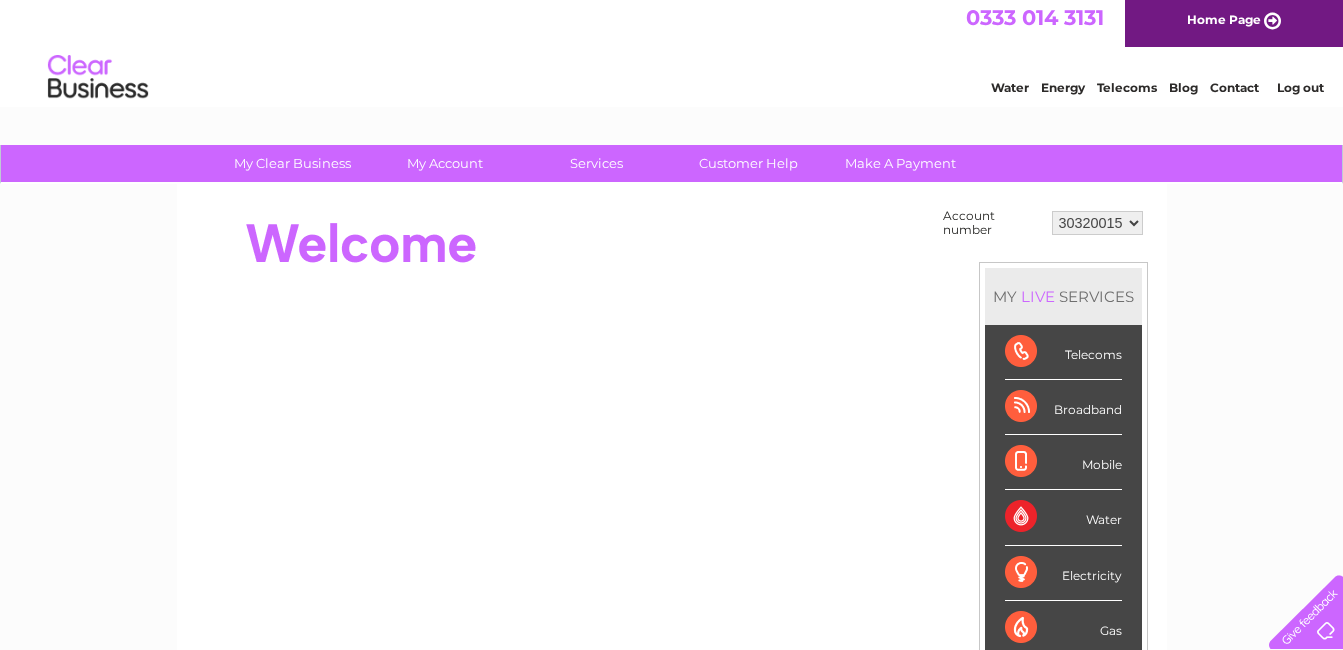 scroll, scrollTop: 0, scrollLeft: 0, axis: both 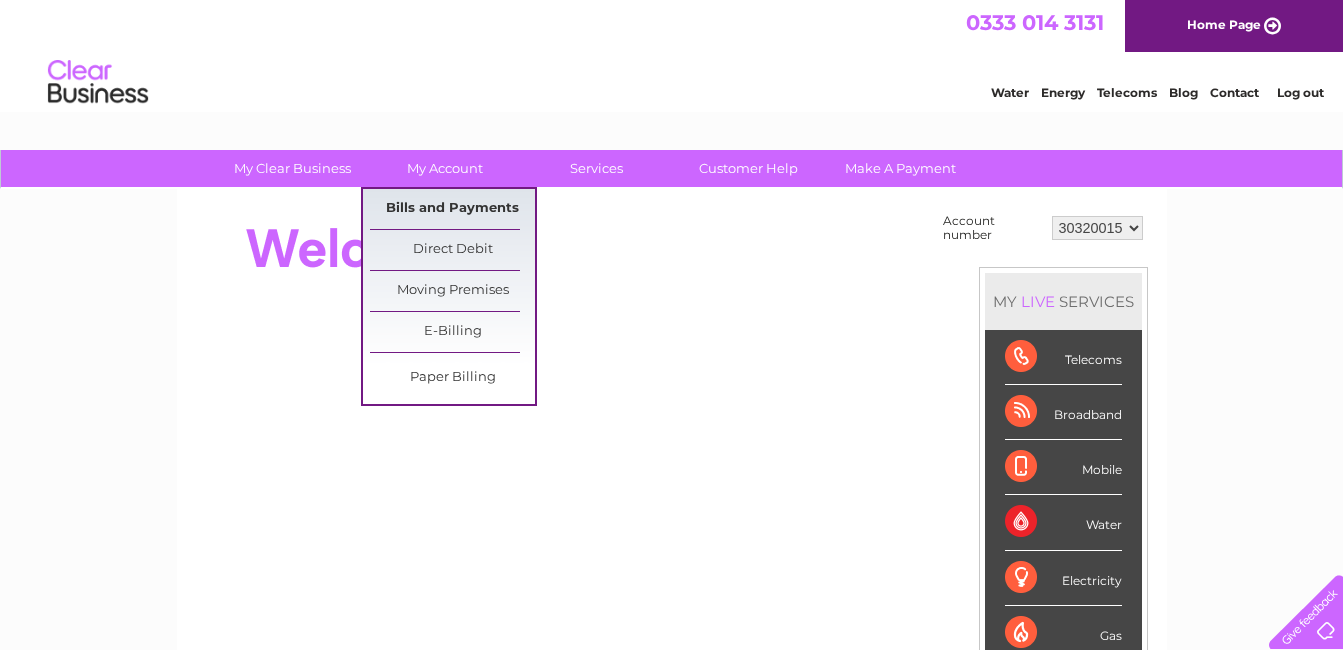 click on "Bills and Payments" at bounding box center [452, 209] 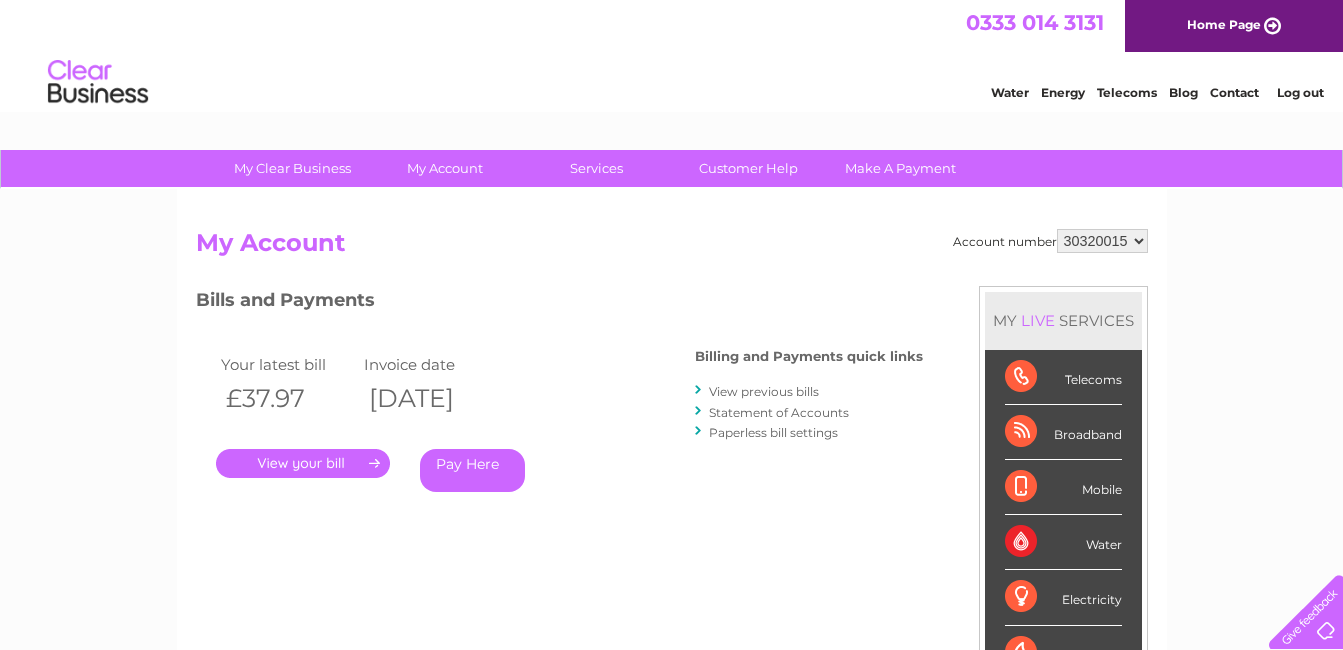 scroll, scrollTop: 0, scrollLeft: 0, axis: both 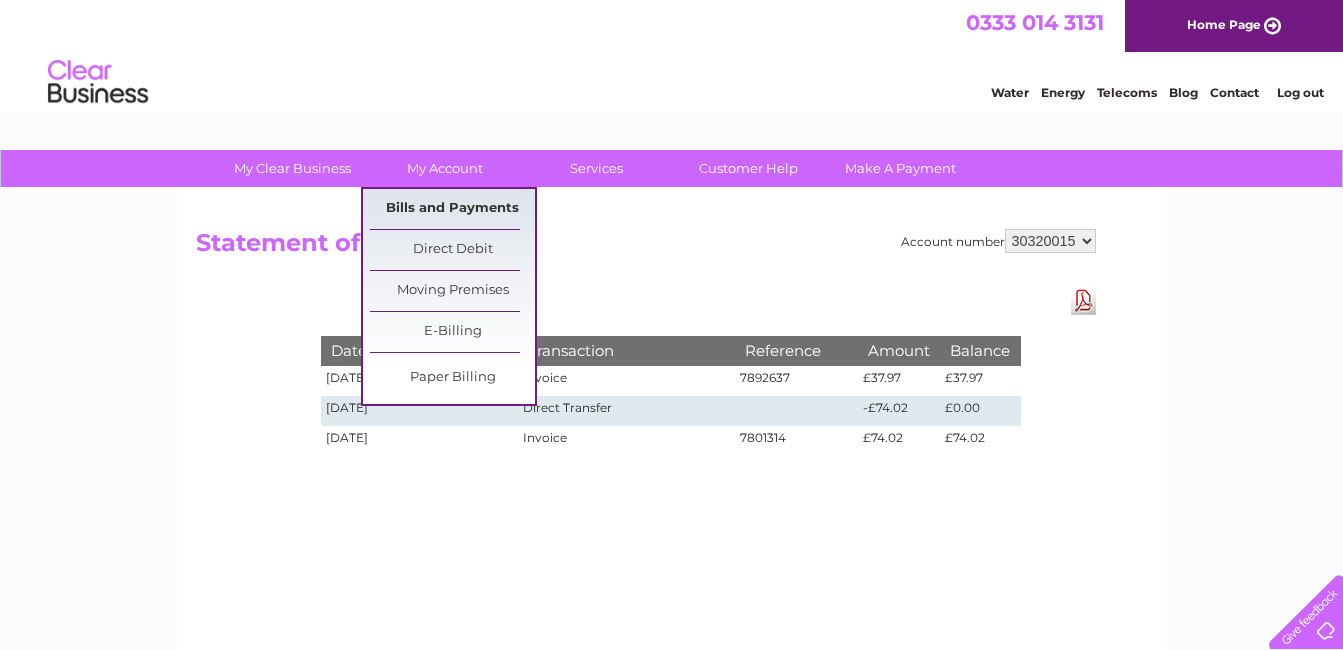 click on "Bills and Payments" at bounding box center [452, 209] 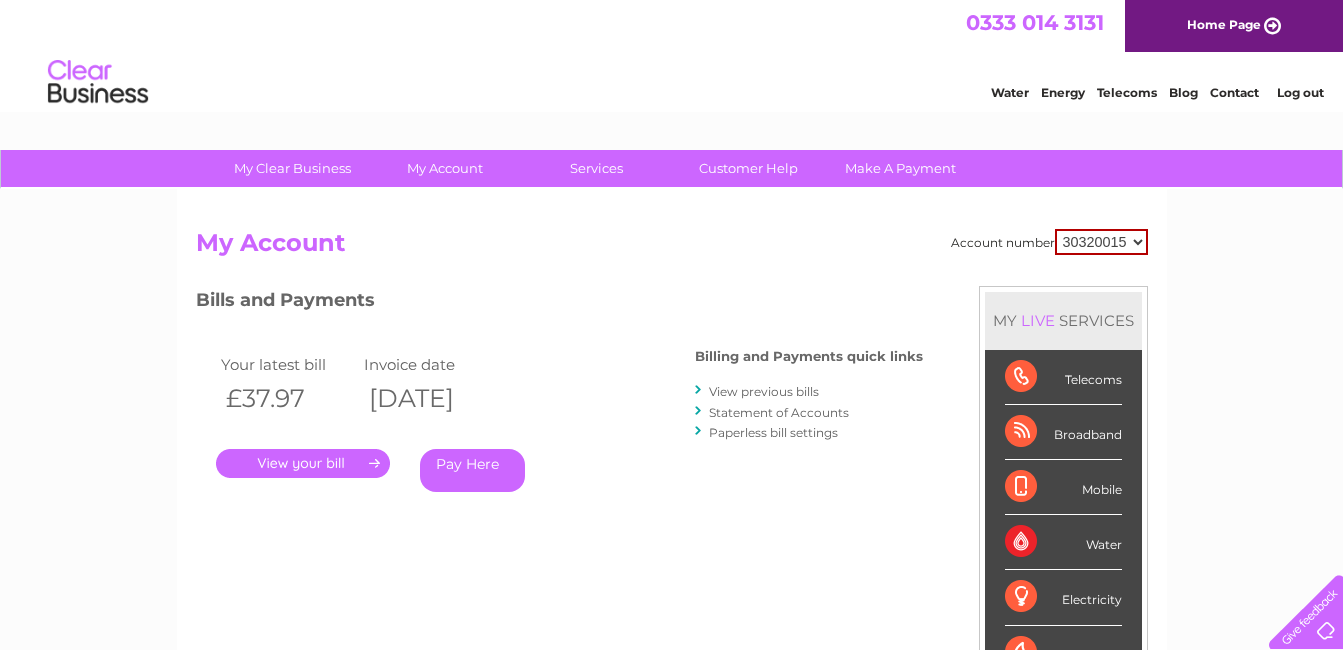 scroll, scrollTop: 0, scrollLeft: 0, axis: both 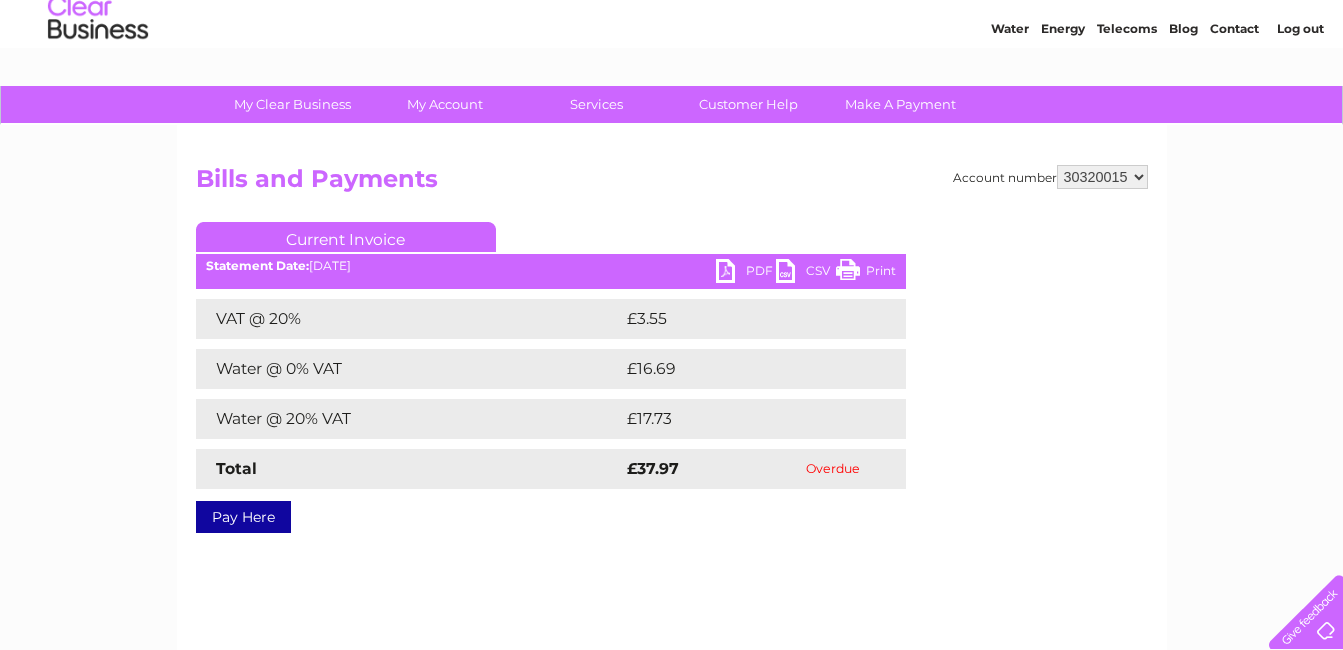 click on "PDF" at bounding box center [746, 273] 